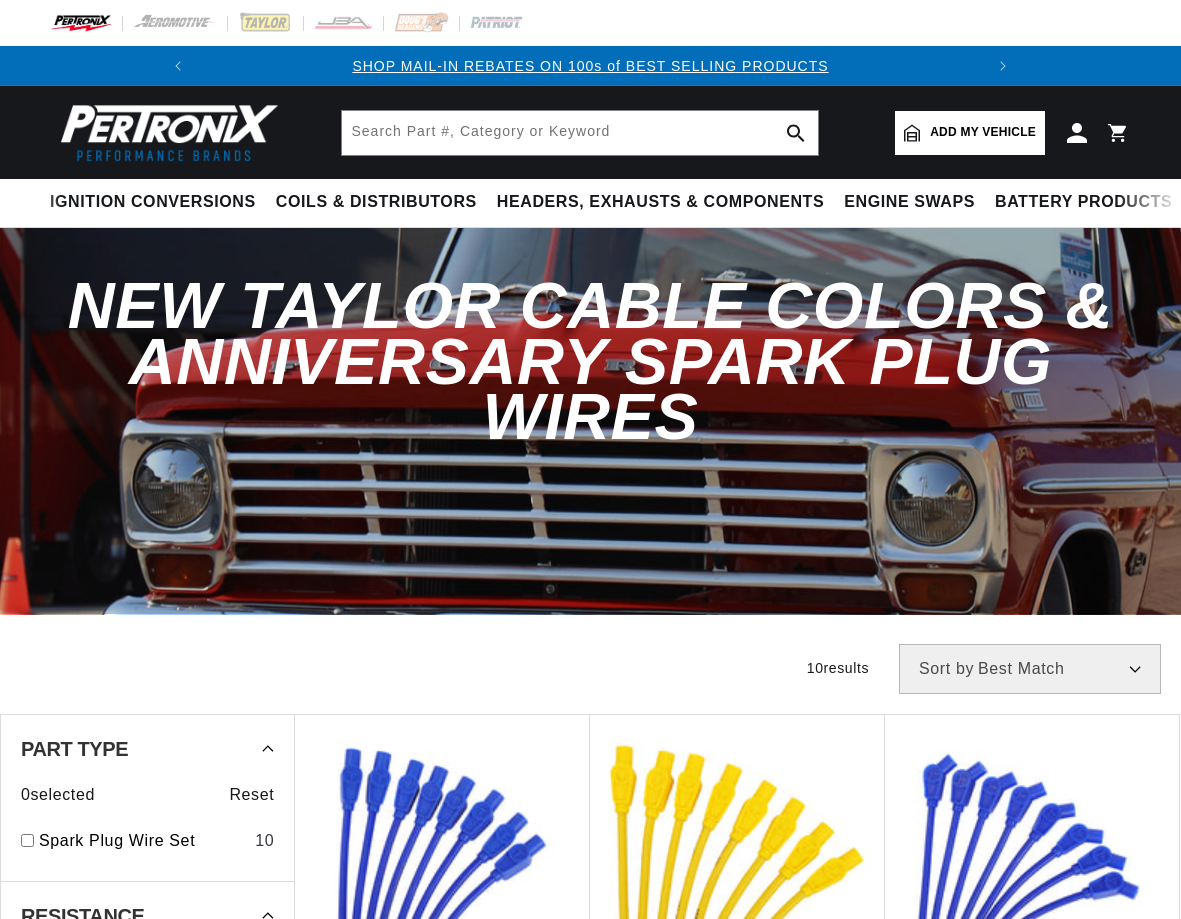 scroll, scrollTop: 0, scrollLeft: 0, axis: both 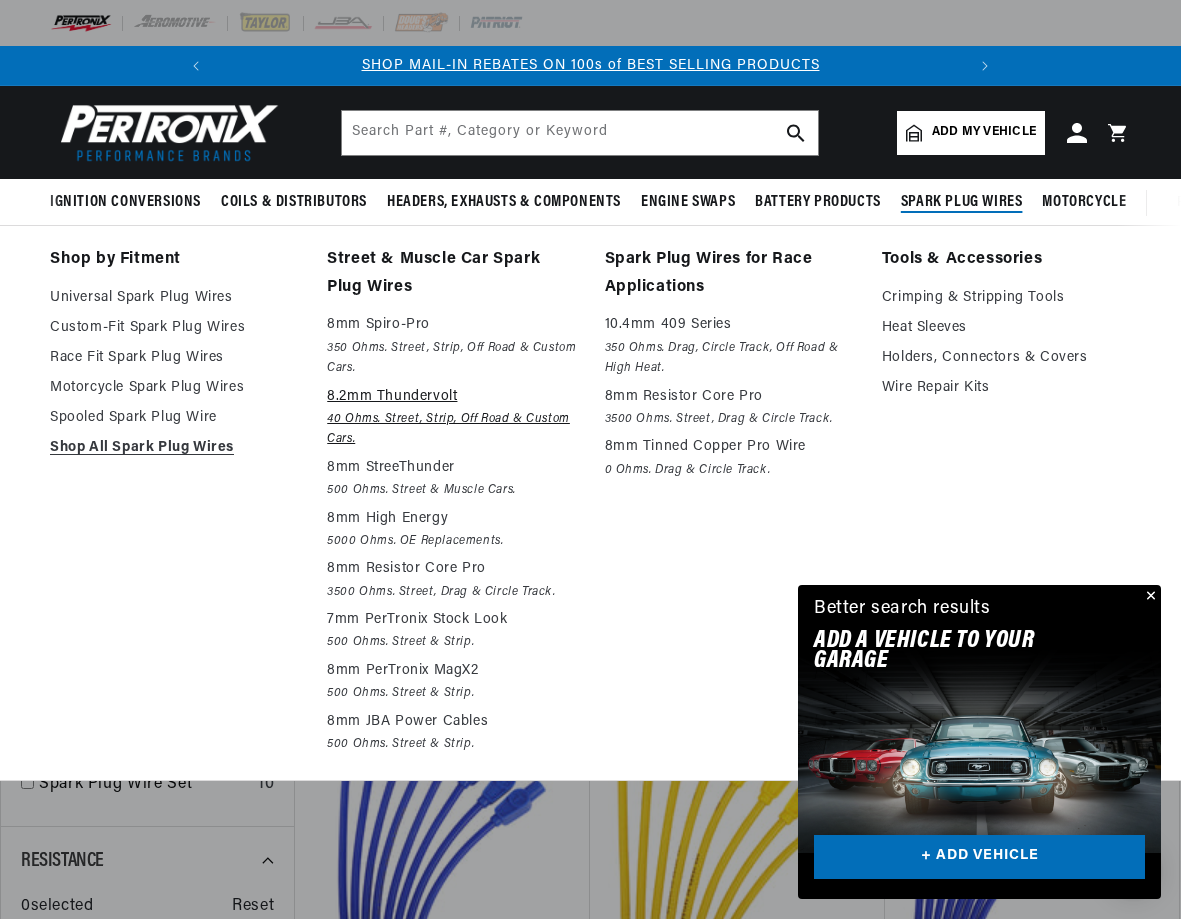 click on "8.2mm Thundervolt" at bounding box center (451, 397) 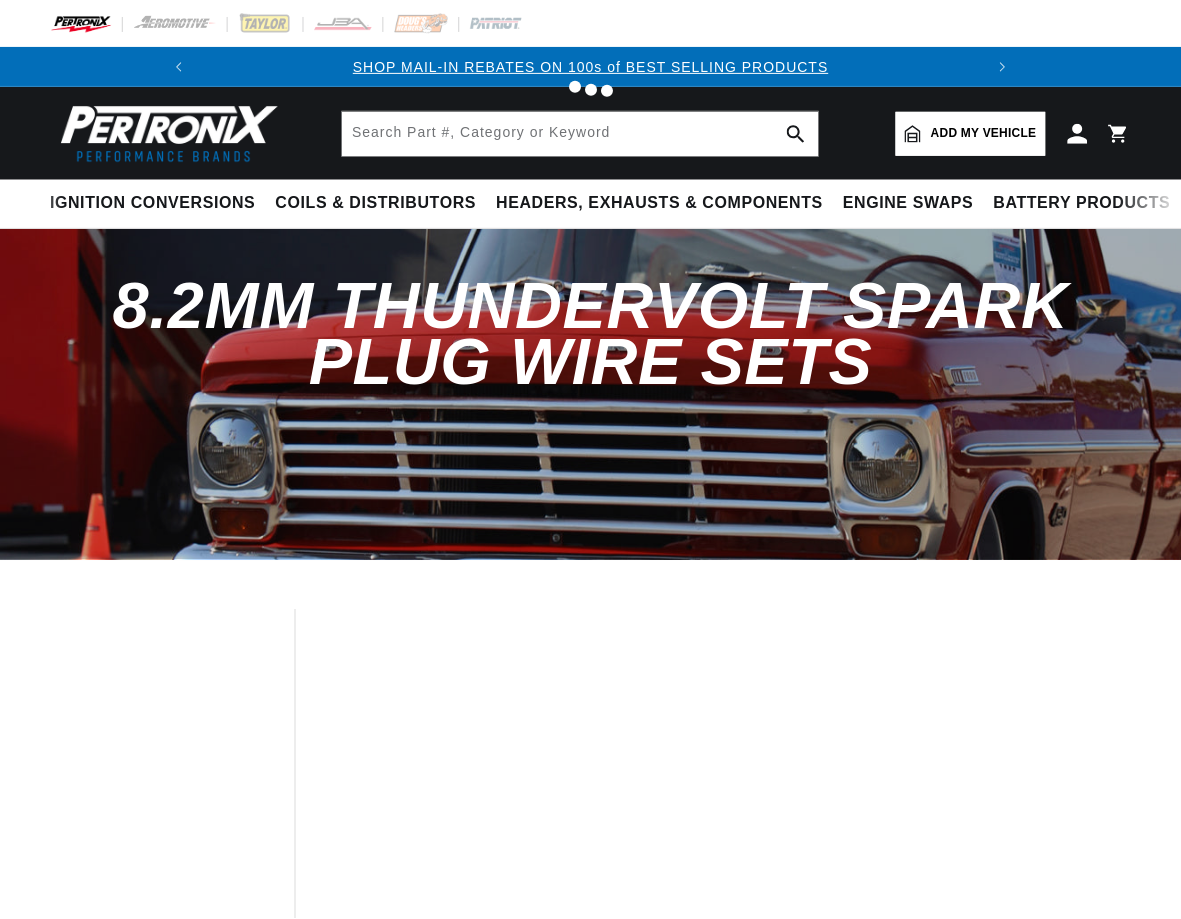 scroll, scrollTop: 0, scrollLeft: 0, axis: both 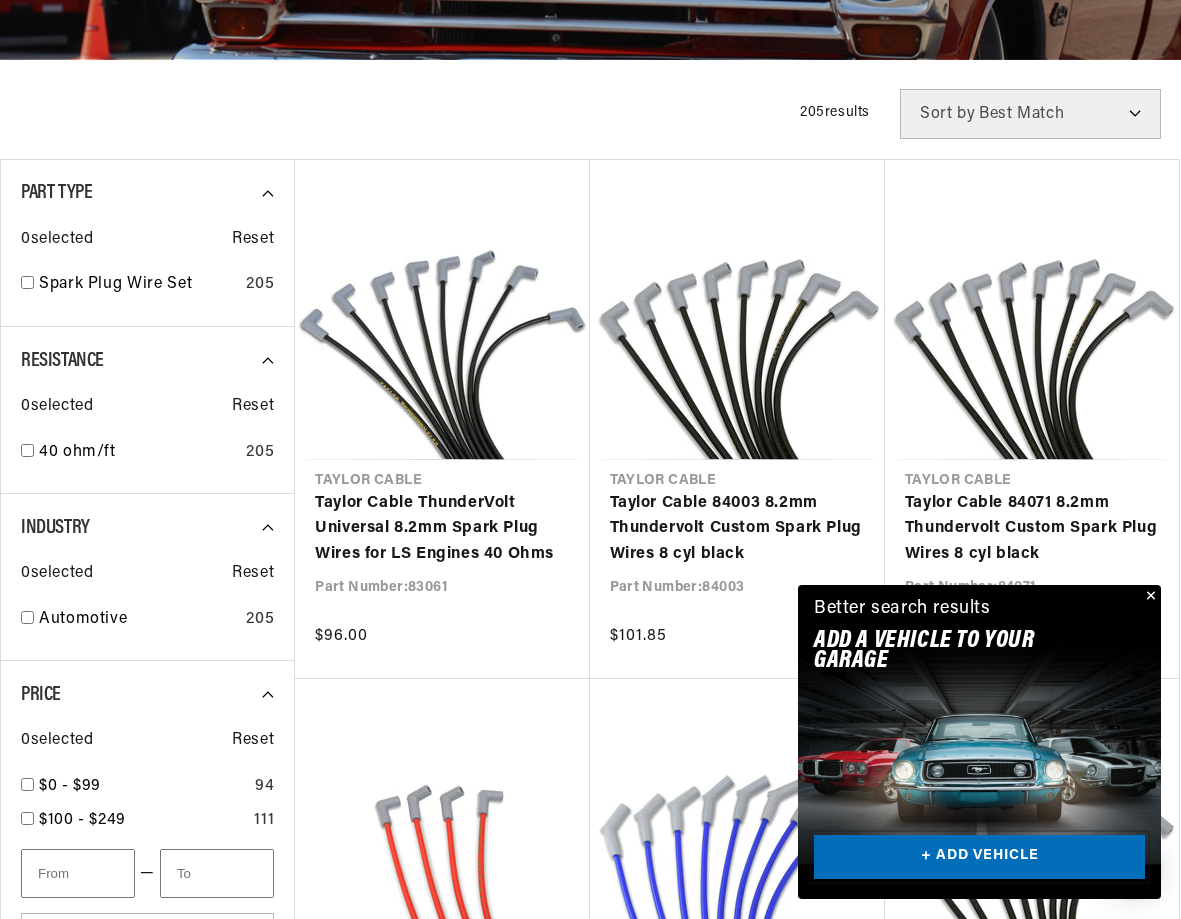 click on "+ ADD VEHICLE" at bounding box center [979, 857] 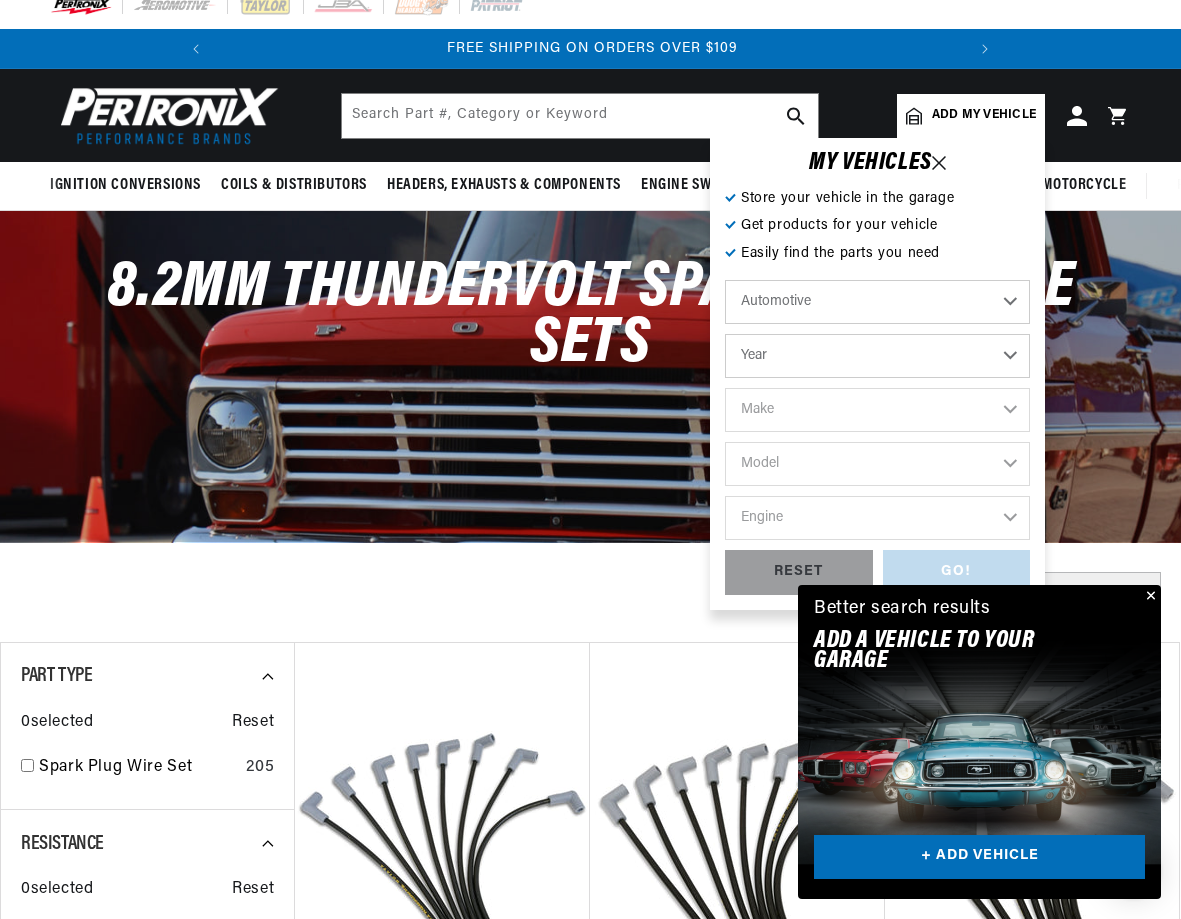 scroll, scrollTop: 0, scrollLeft: 0, axis: both 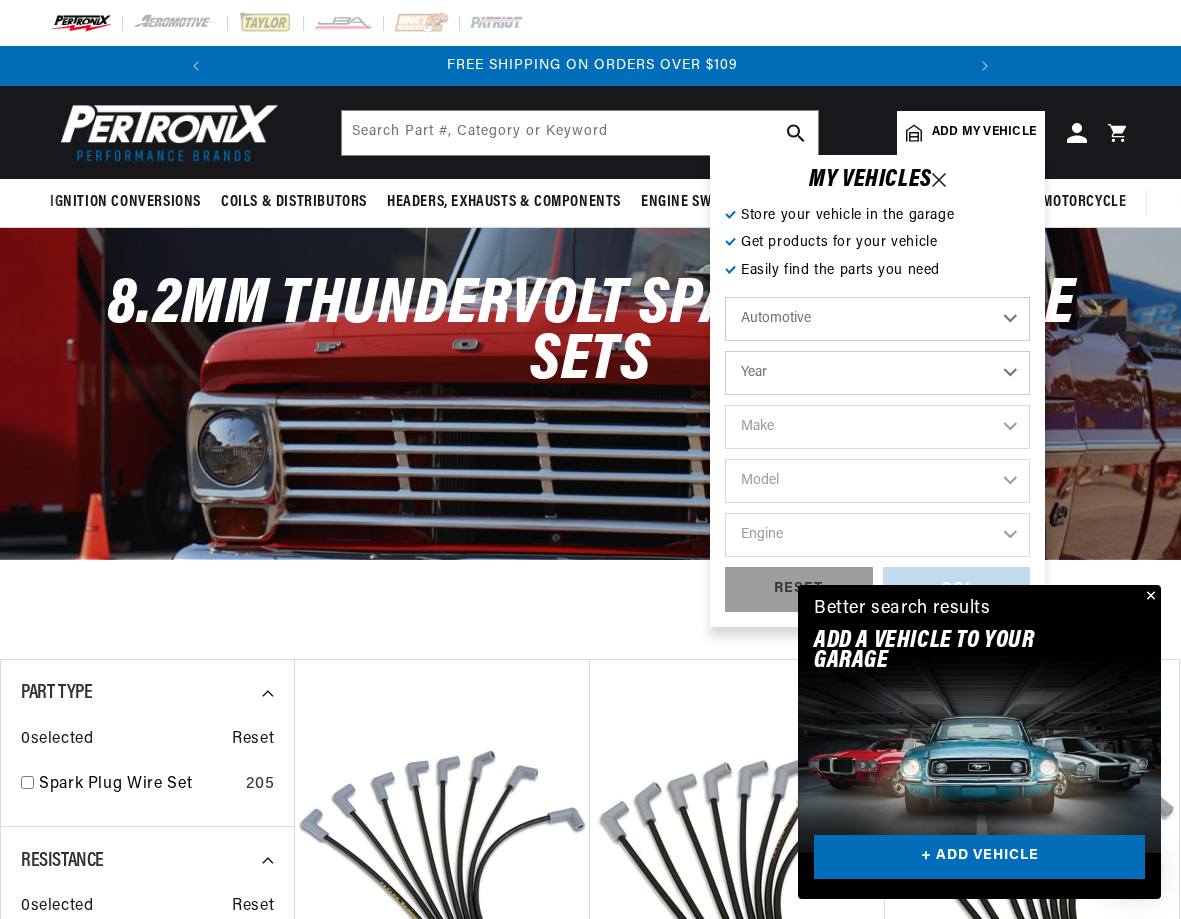 click on "Automotive
Agricultural
Industrial
Marine
Motorcycle" at bounding box center [877, 319] 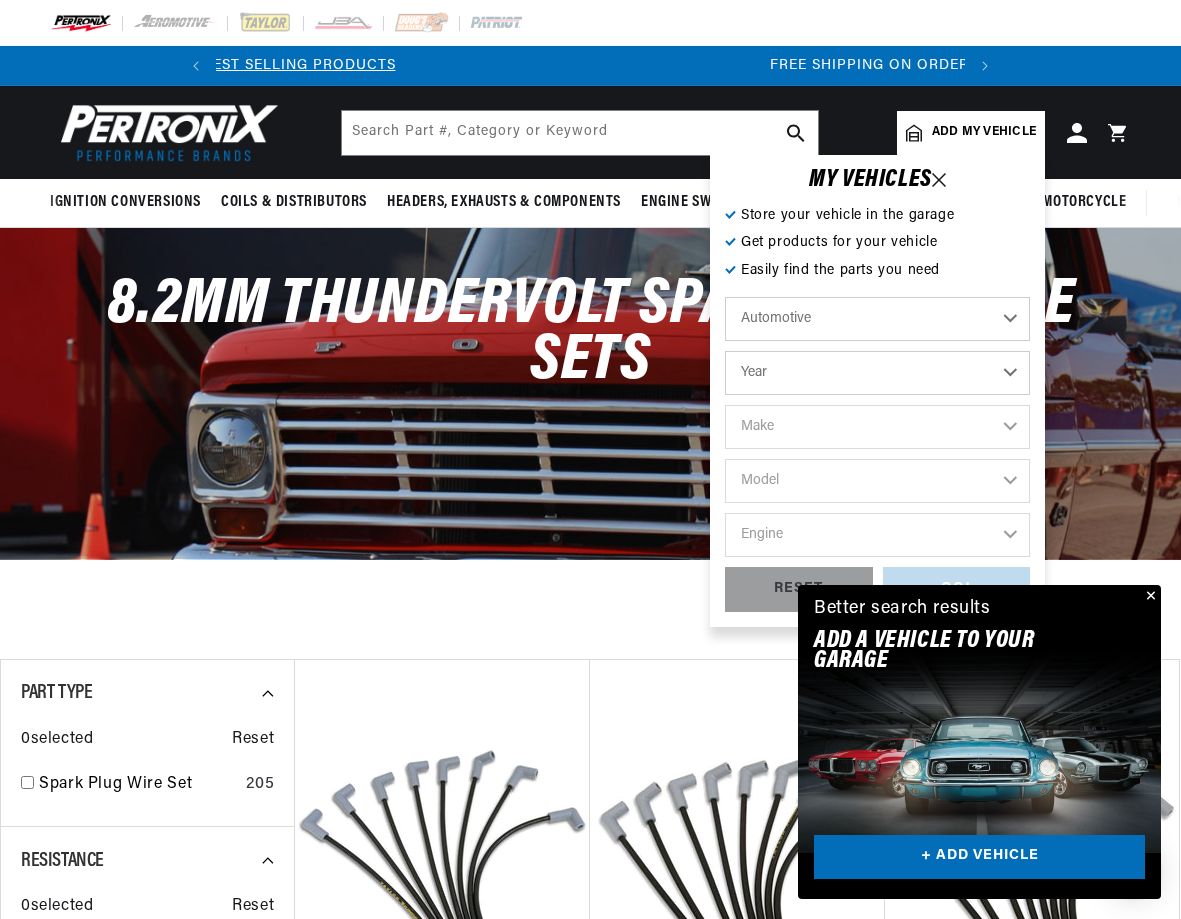 select on "1998" 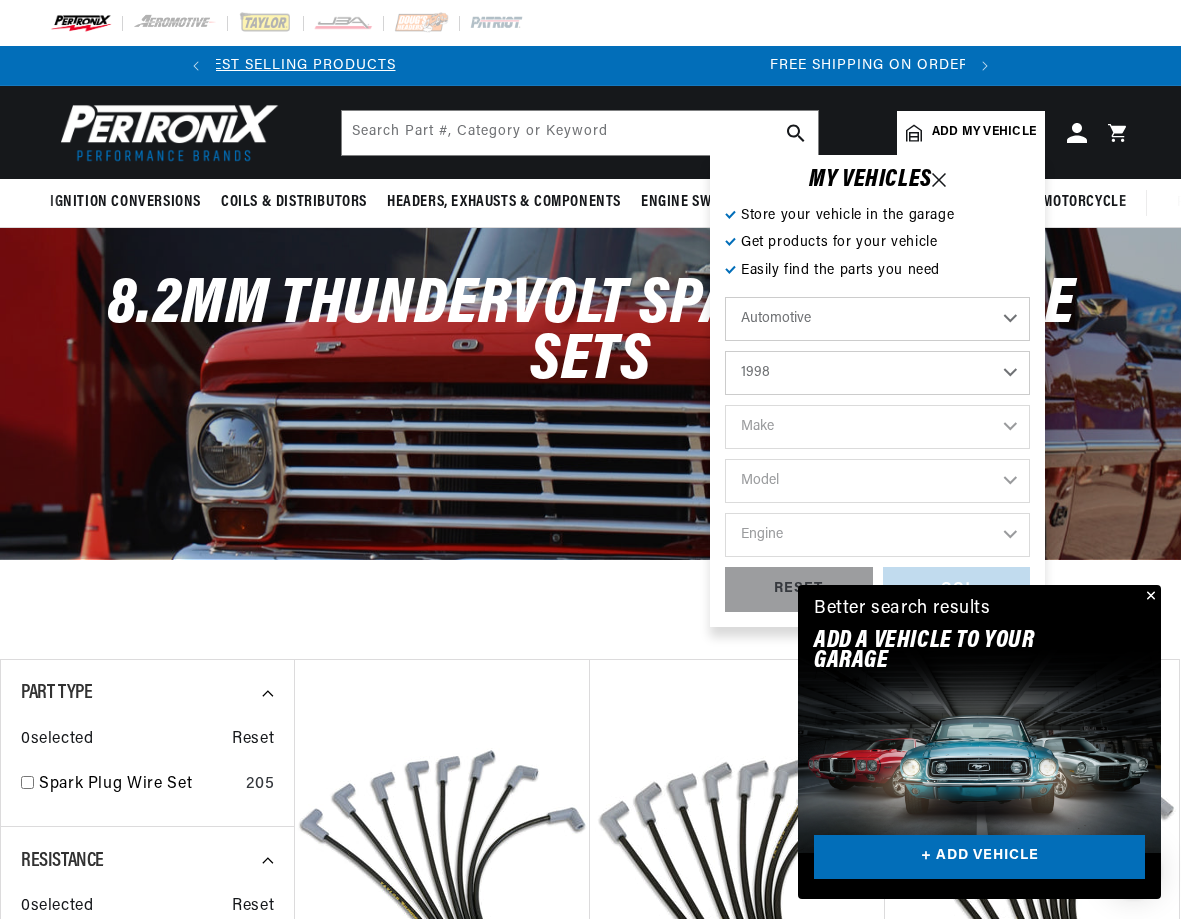 click on "Year
2022
2021
2020
2019
2018
2017
2016
2015
2014
2013
2012
2011
2010
2009
2008
2007
2006
2005
2004
2003
2002
2001
2000
1999
1998
1997
1996
1995
1994
1993
1992
1991
1990
1989
1988
1987
1986 1985" at bounding box center [877, 373] 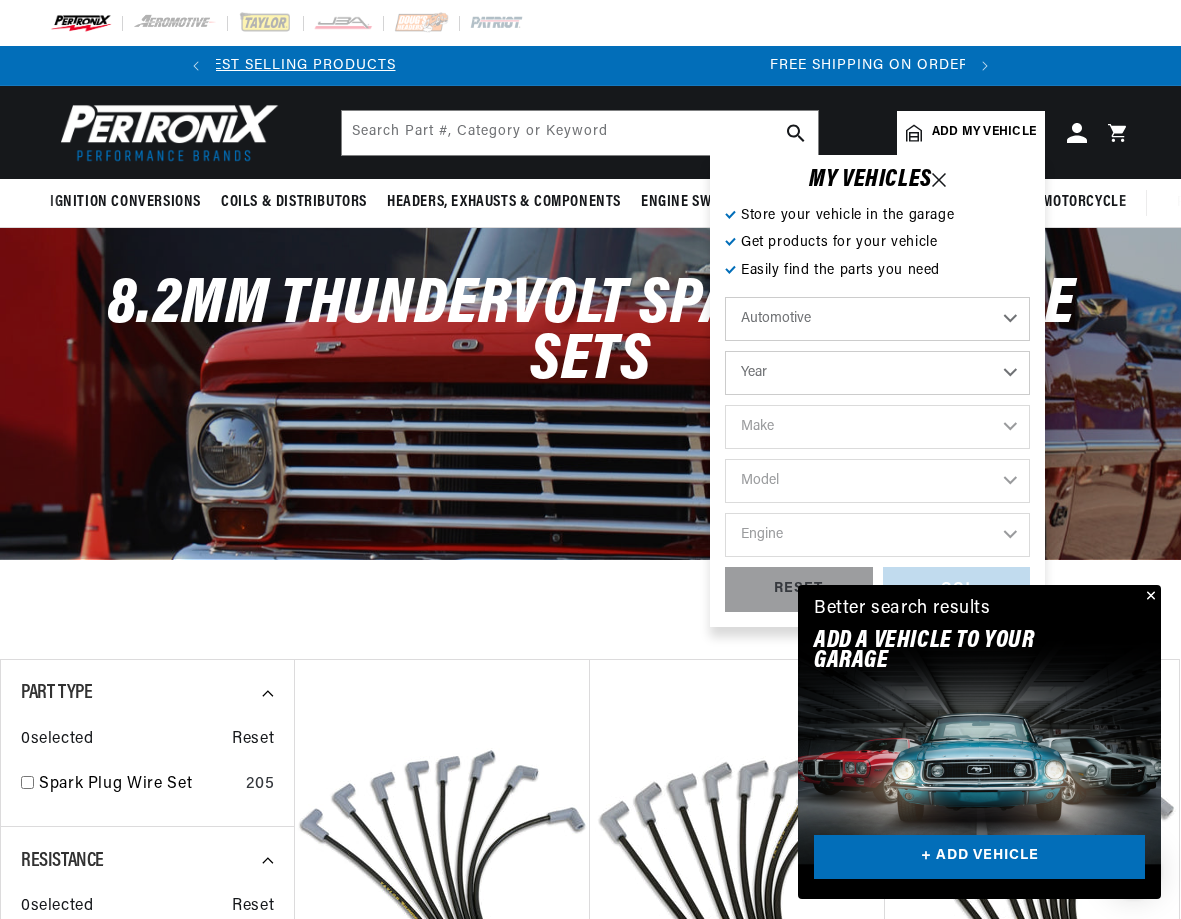 select on "1998" 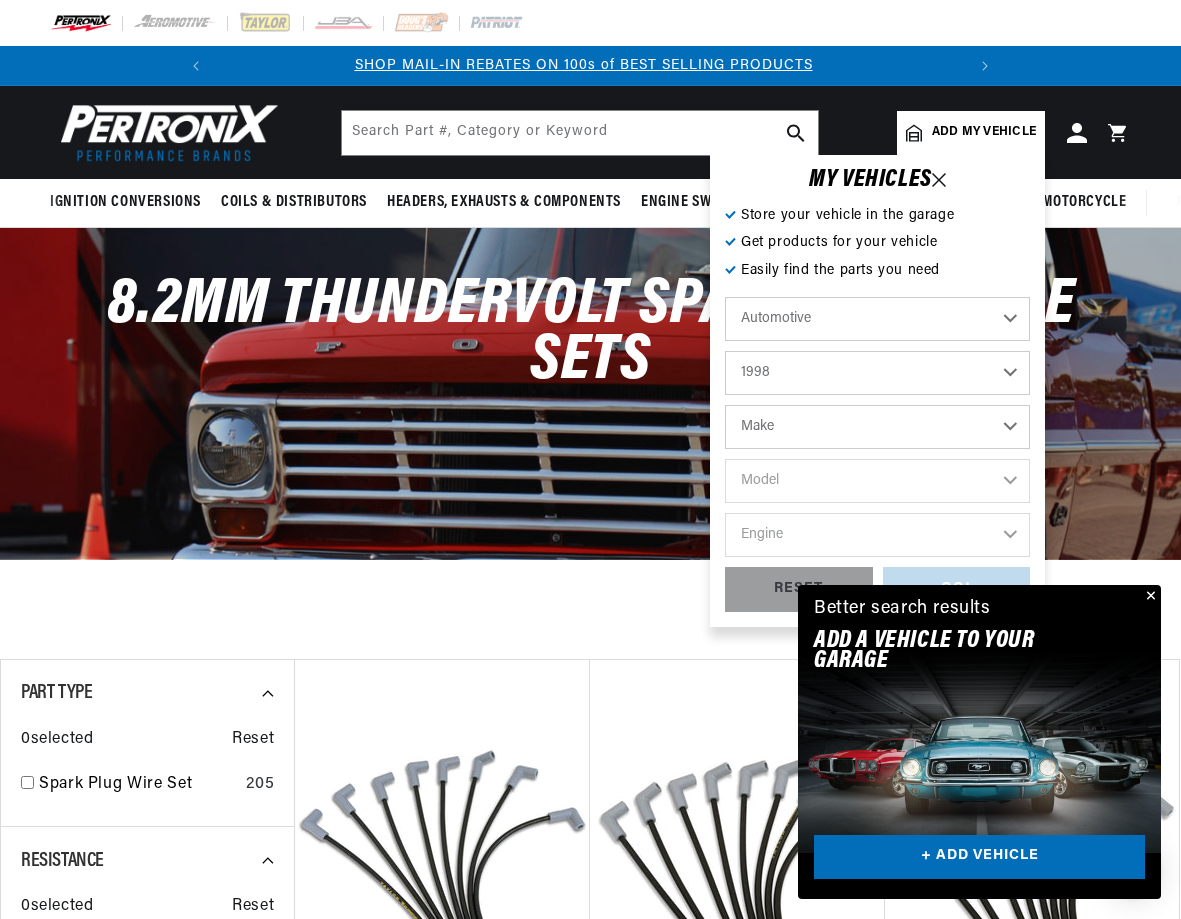 scroll, scrollTop: 0, scrollLeft: 0, axis: both 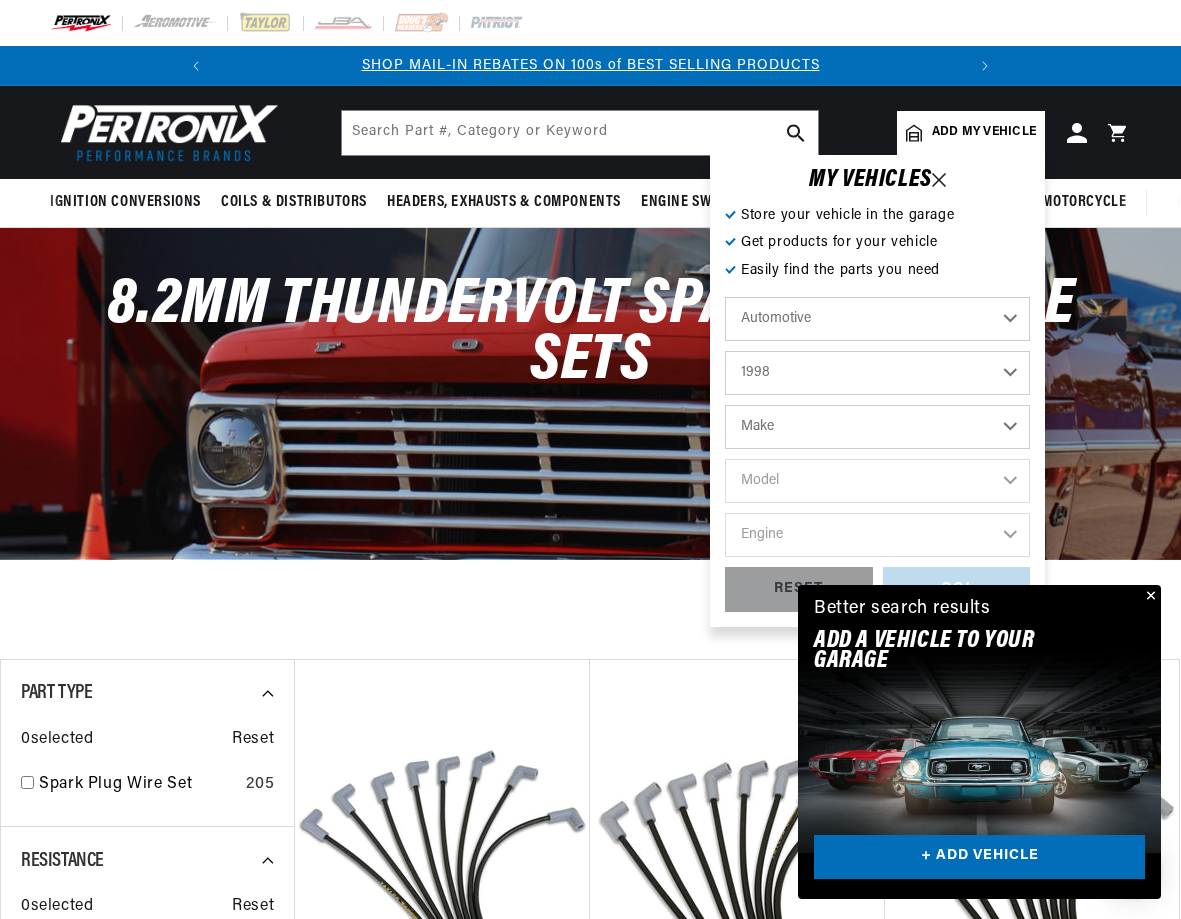 click on "Make
Buick
Chevrolet
Chrysler
Dodge
Ford
GMC
Hyundai
Isuzu
Jeep
Lincoln
Mazda
Mercury
Nissan
Oldsmobile
Plymouth
Pontiac
Toyota
Volkswagen" at bounding box center (877, 427) 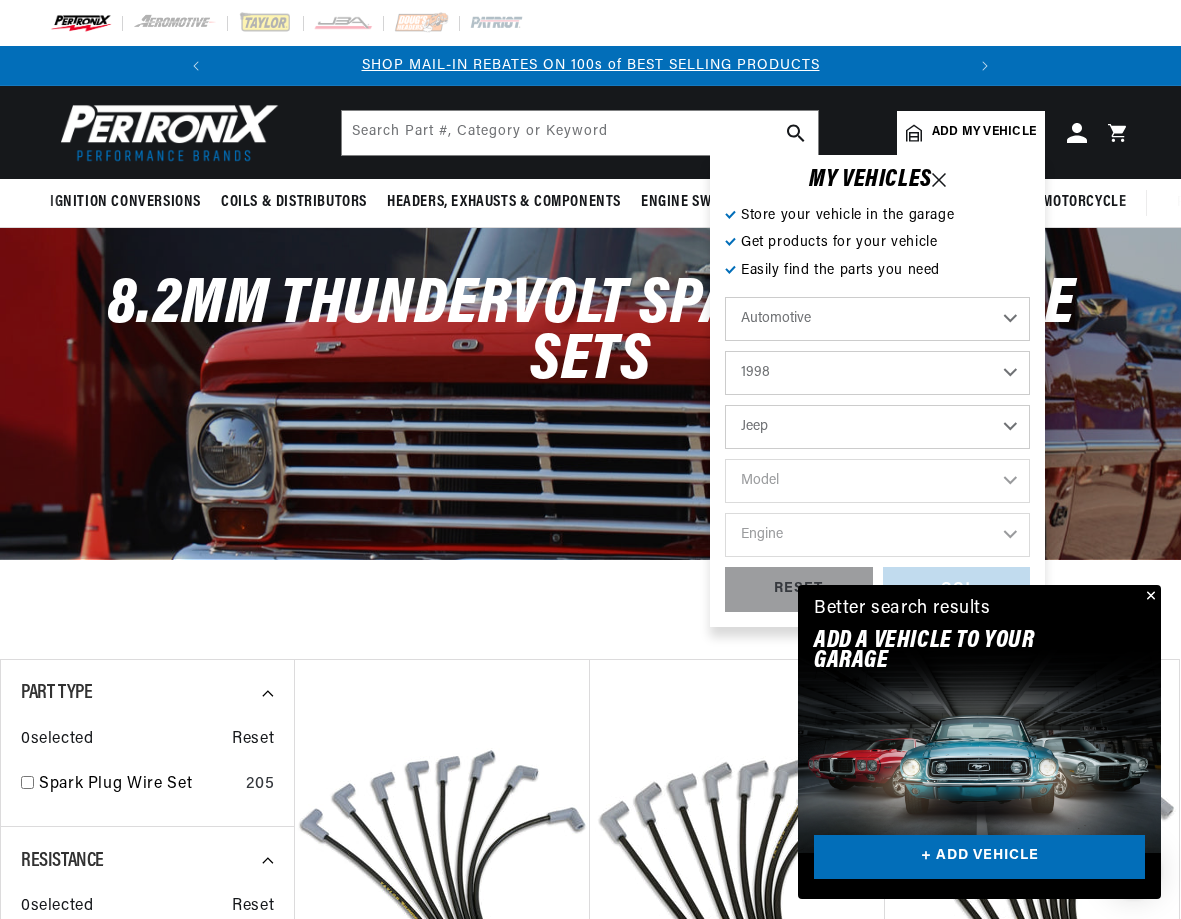 click on "Make
Buick
Chevrolet
Chrysler
Dodge
Ford
GMC
Hyundai
Isuzu
Jeep
Lincoln
Mazda
Mercury
Nissan
Oldsmobile
Plymouth
Pontiac
Toyota
Volkswagen" at bounding box center [877, 427] 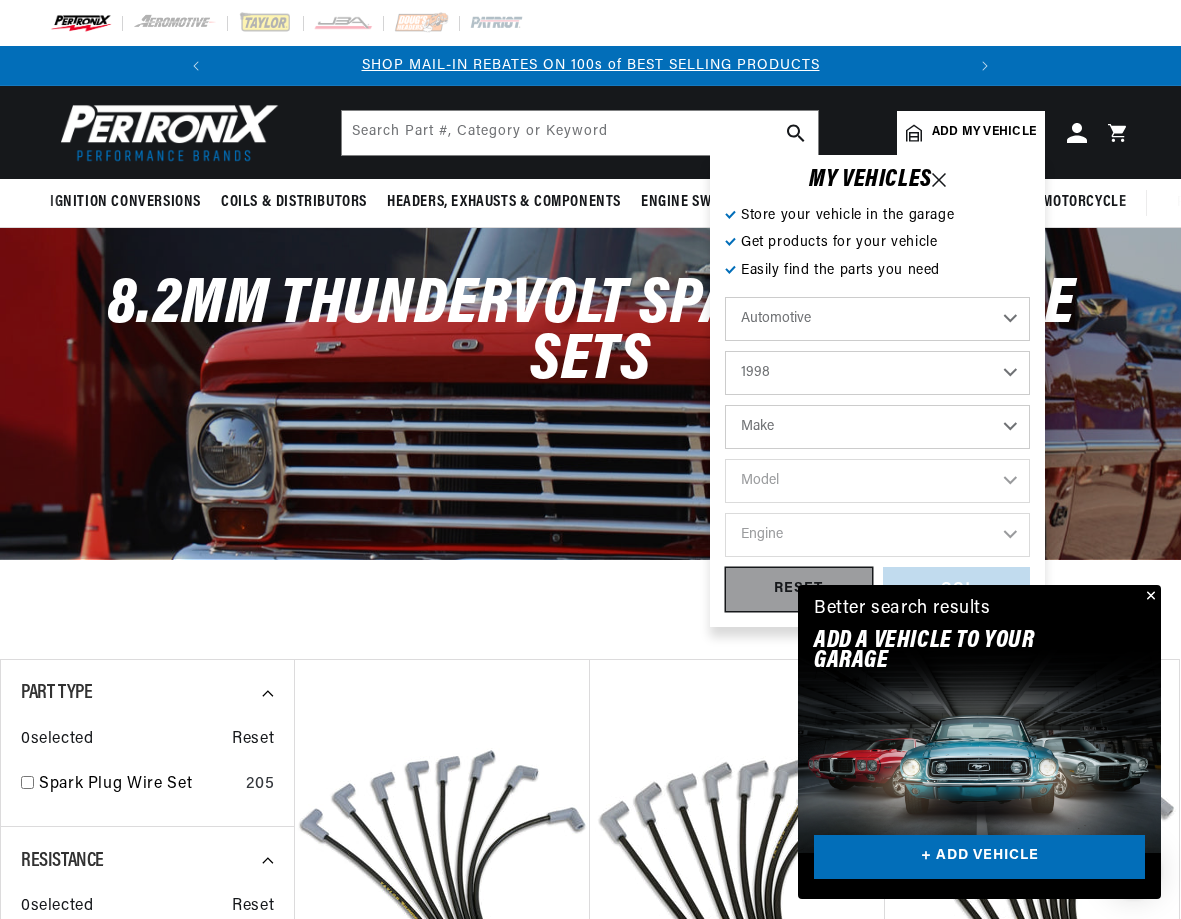 select on "Jeep" 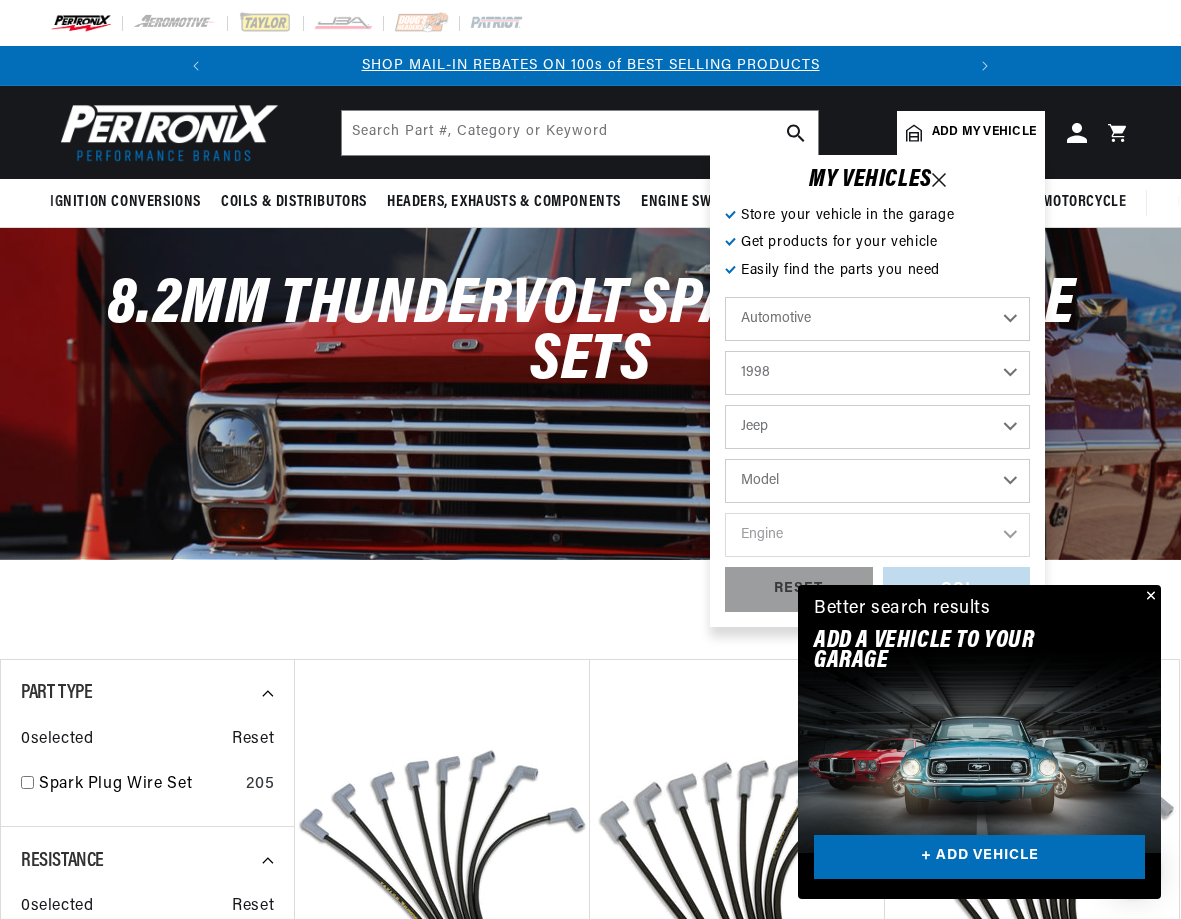 click on "Model
Cherokee
Grand Cherokee
TJ
Wrangler" at bounding box center [877, 481] 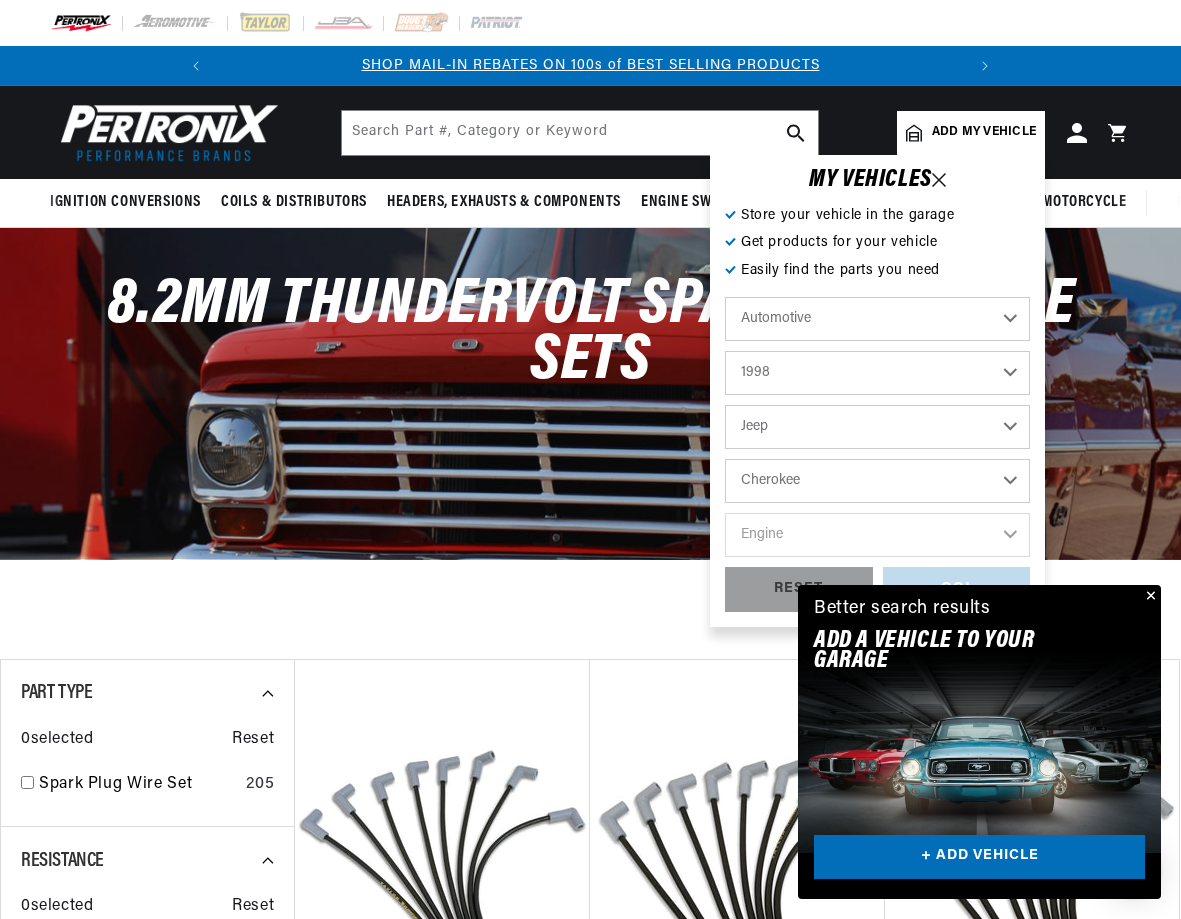 click on "Model
Cherokee
Grand Cherokee
TJ
Wrangler" at bounding box center (877, 481) 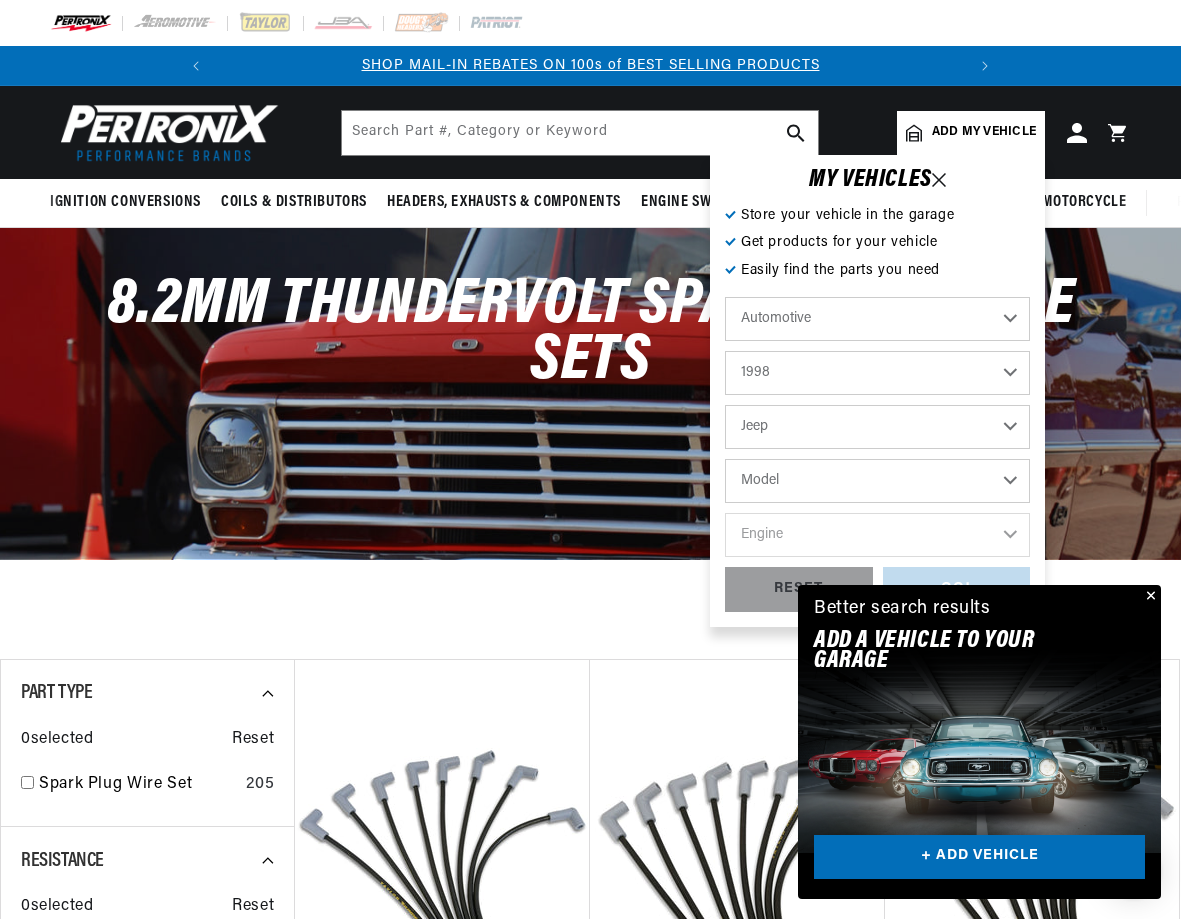 select on "Cherokee" 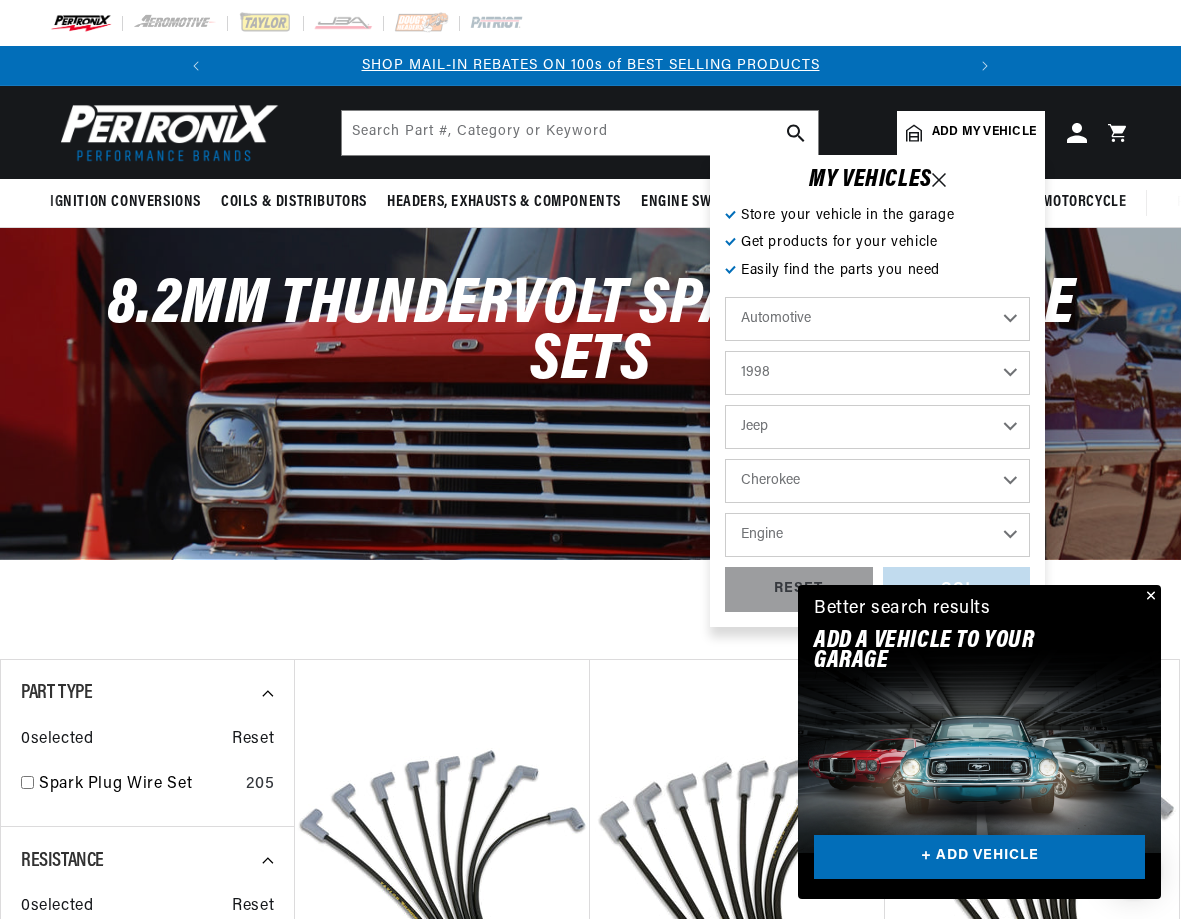click on "Engine
4.0L" at bounding box center [877, 535] 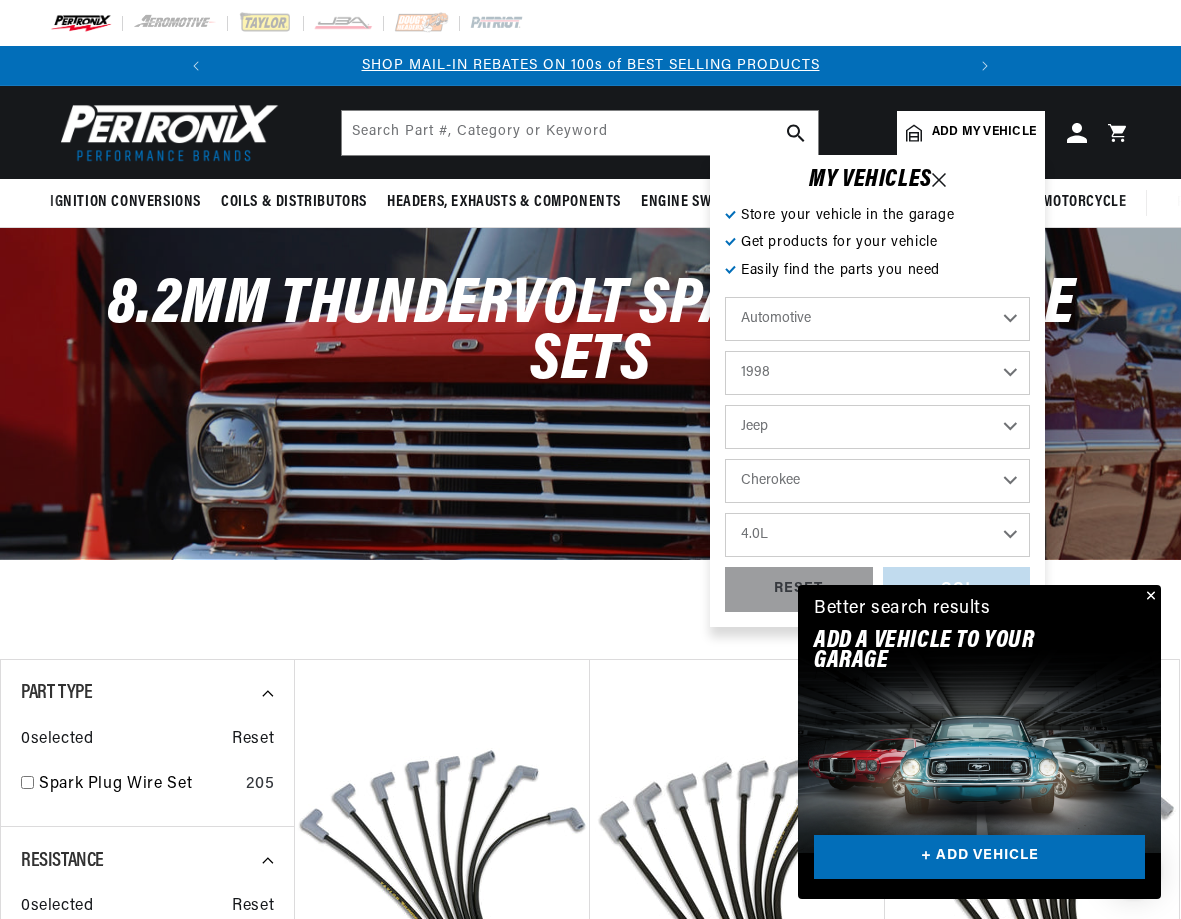 click on "Engine
4.0L" at bounding box center [877, 535] 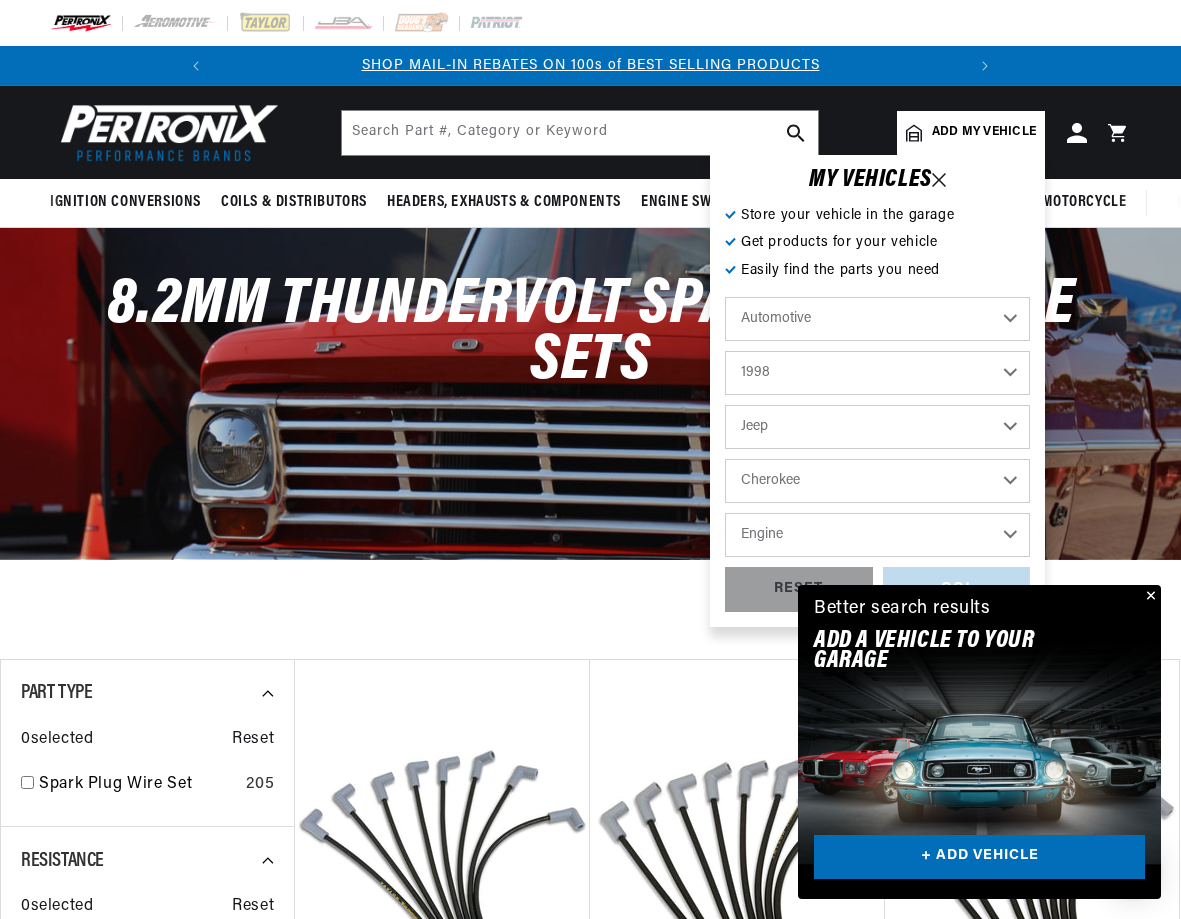 select on "4.0L" 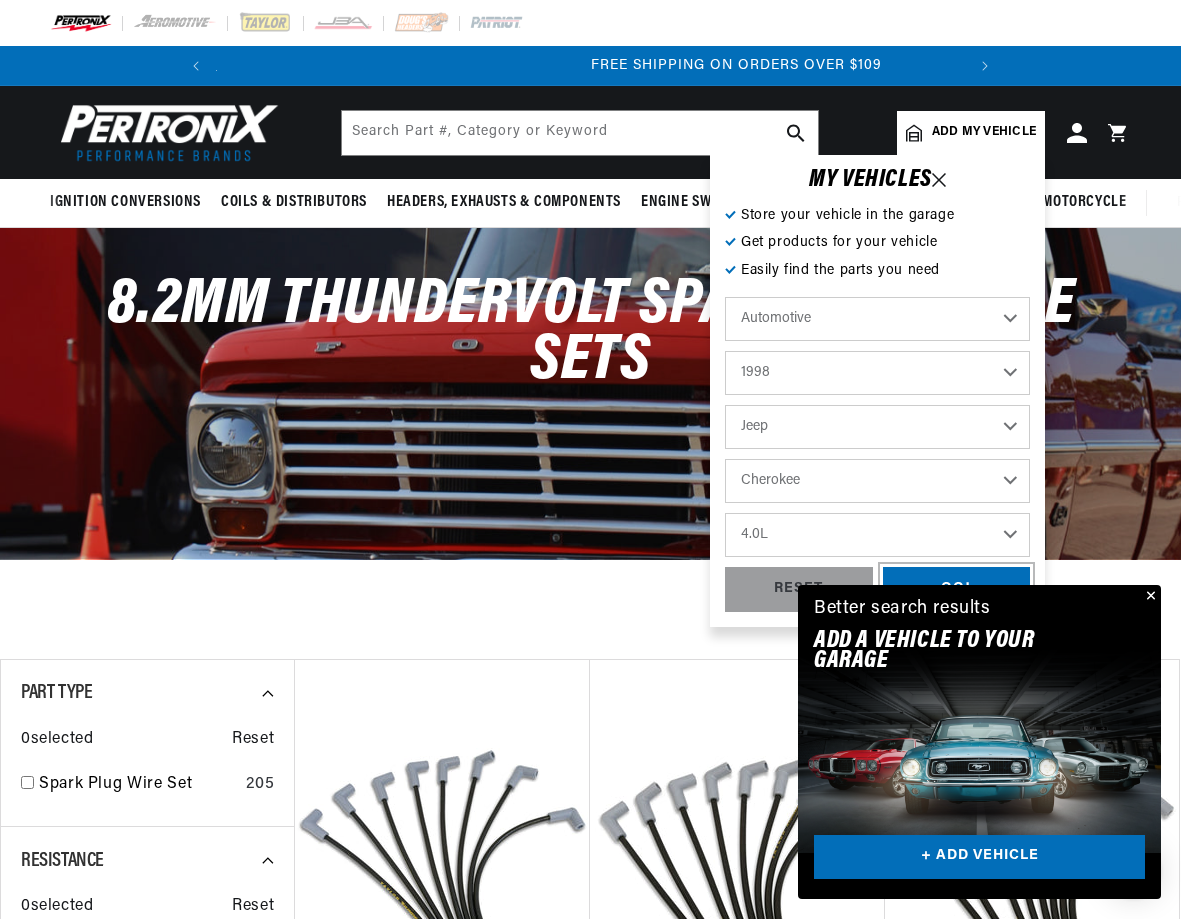 click on "GO!" at bounding box center [957, 589] 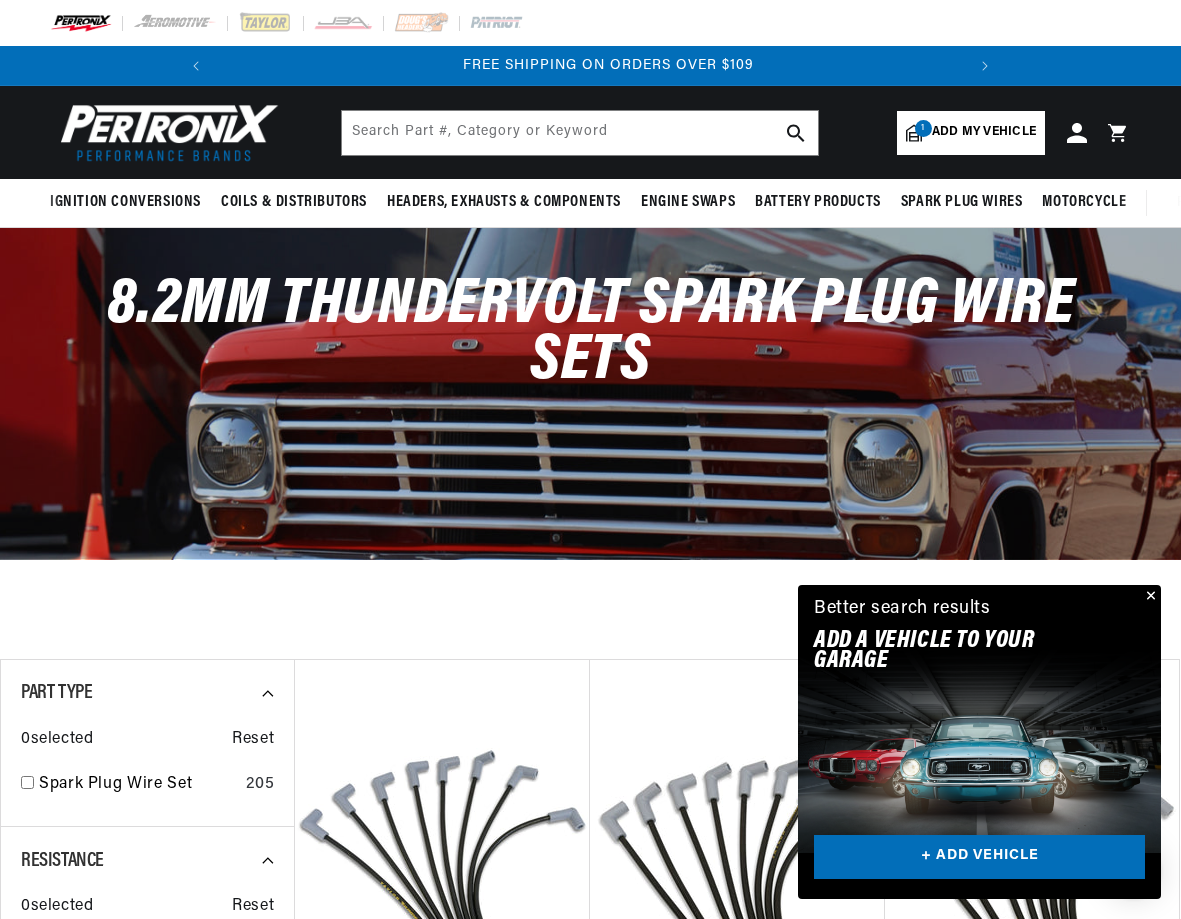 scroll, scrollTop: 0, scrollLeft: 747, axis: horizontal 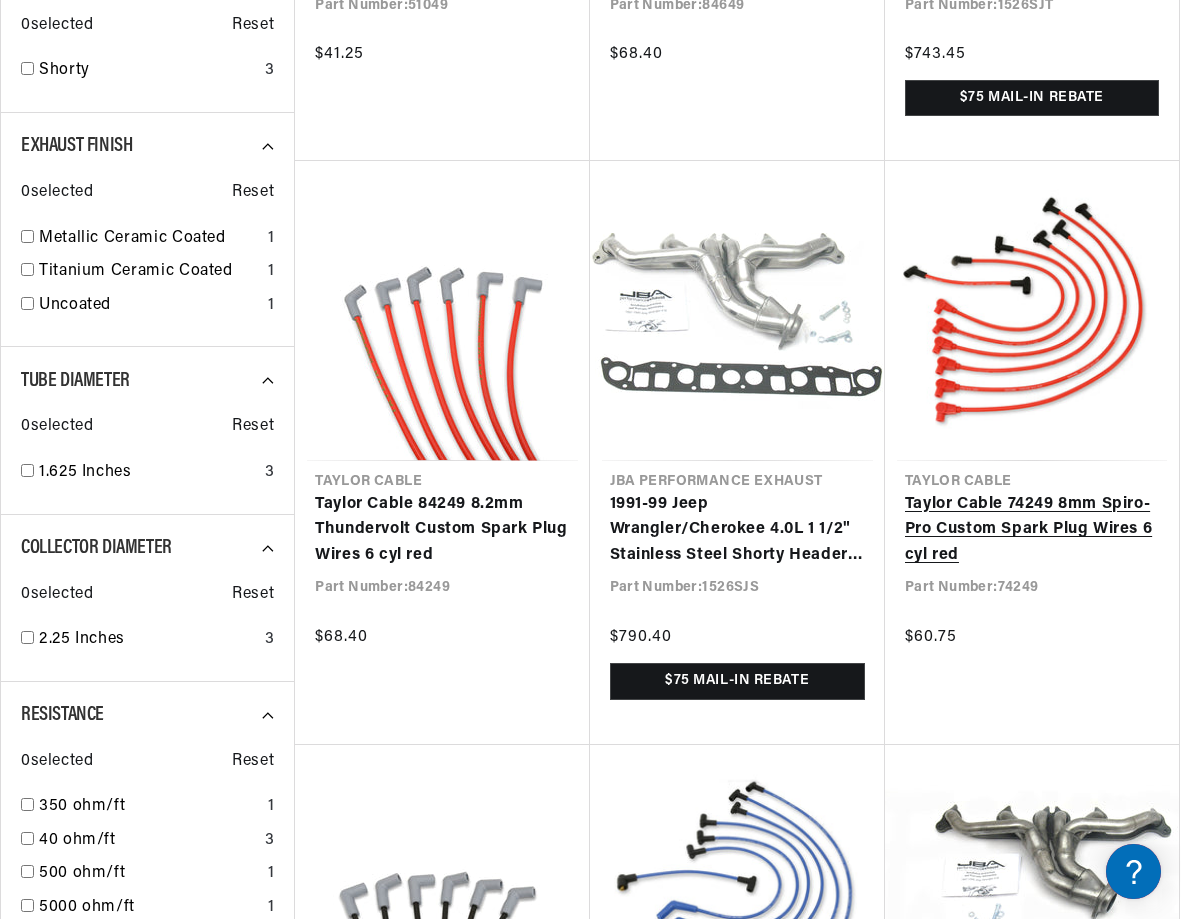 click on "Taylor Cable 74249 8mm Spiro-Pro Custom Spark Plug Wires 6 cyl red" at bounding box center [1032, 530] 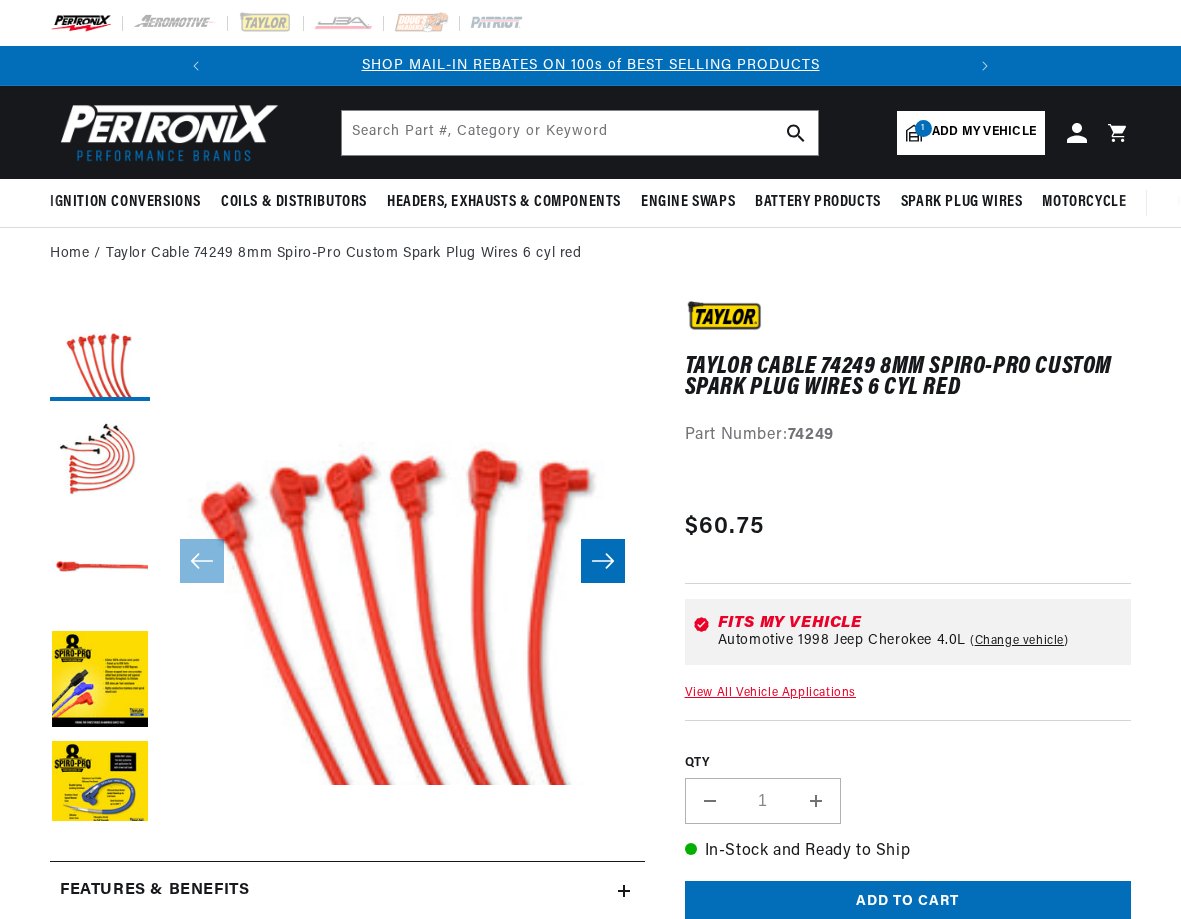 scroll, scrollTop: 0, scrollLeft: 0, axis: both 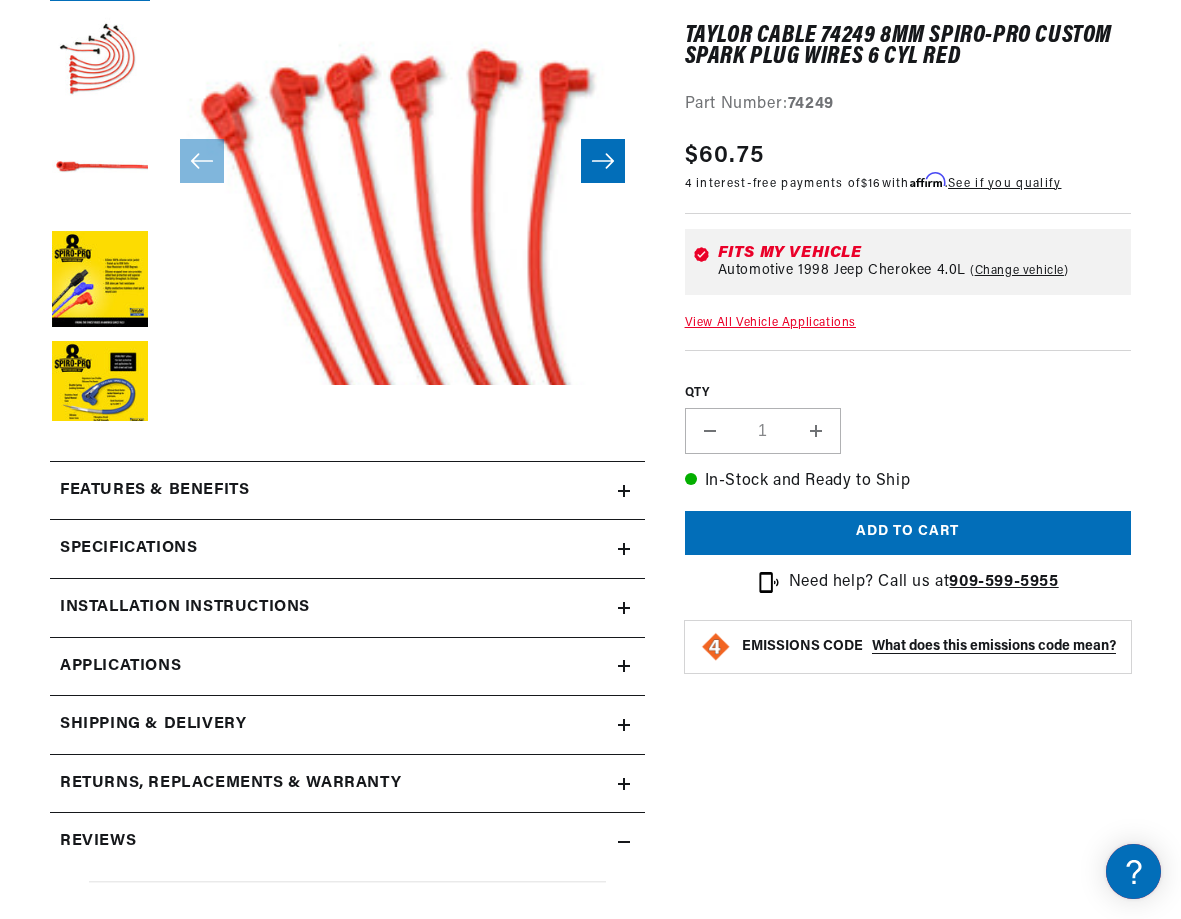 click on "Shipping & Delivery" at bounding box center [347, 491] 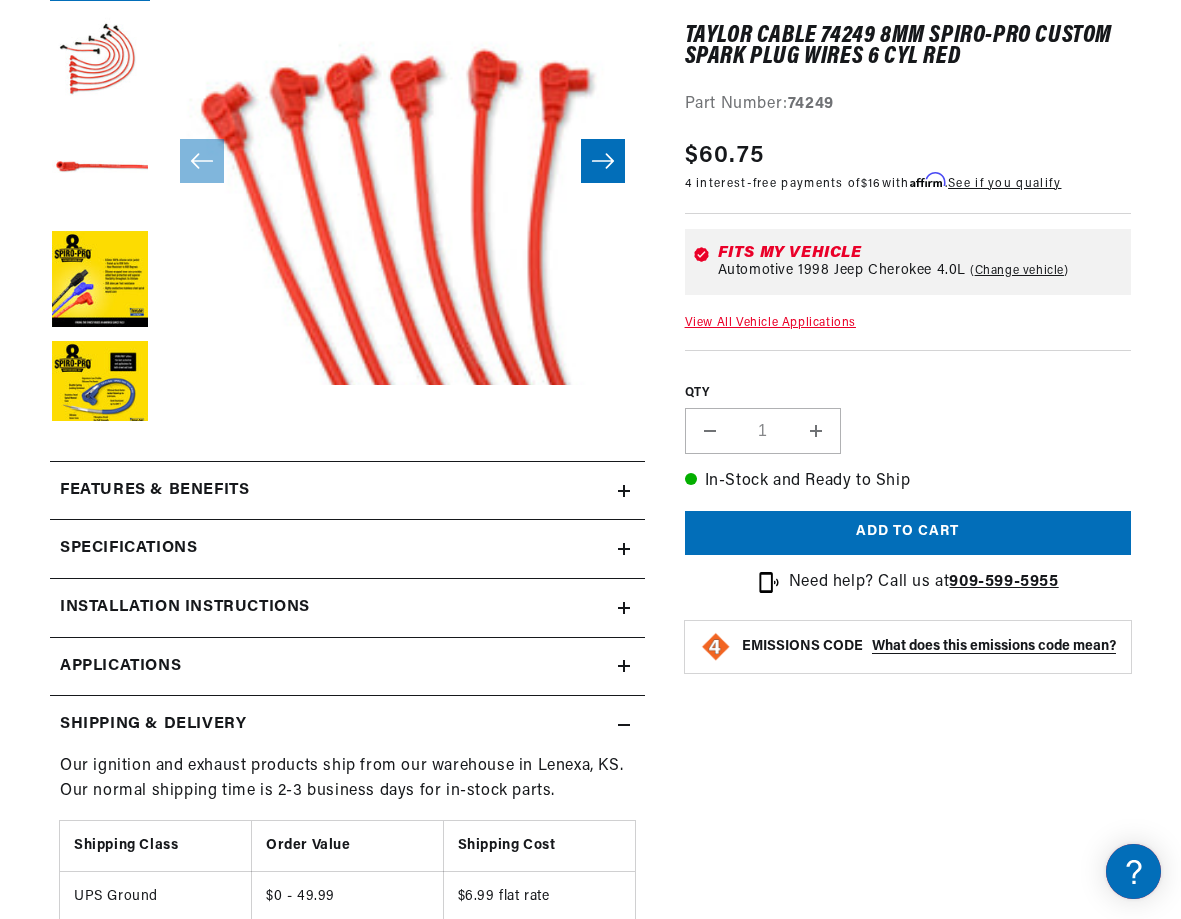 scroll, scrollTop: 0, scrollLeft: 747, axis: horizontal 